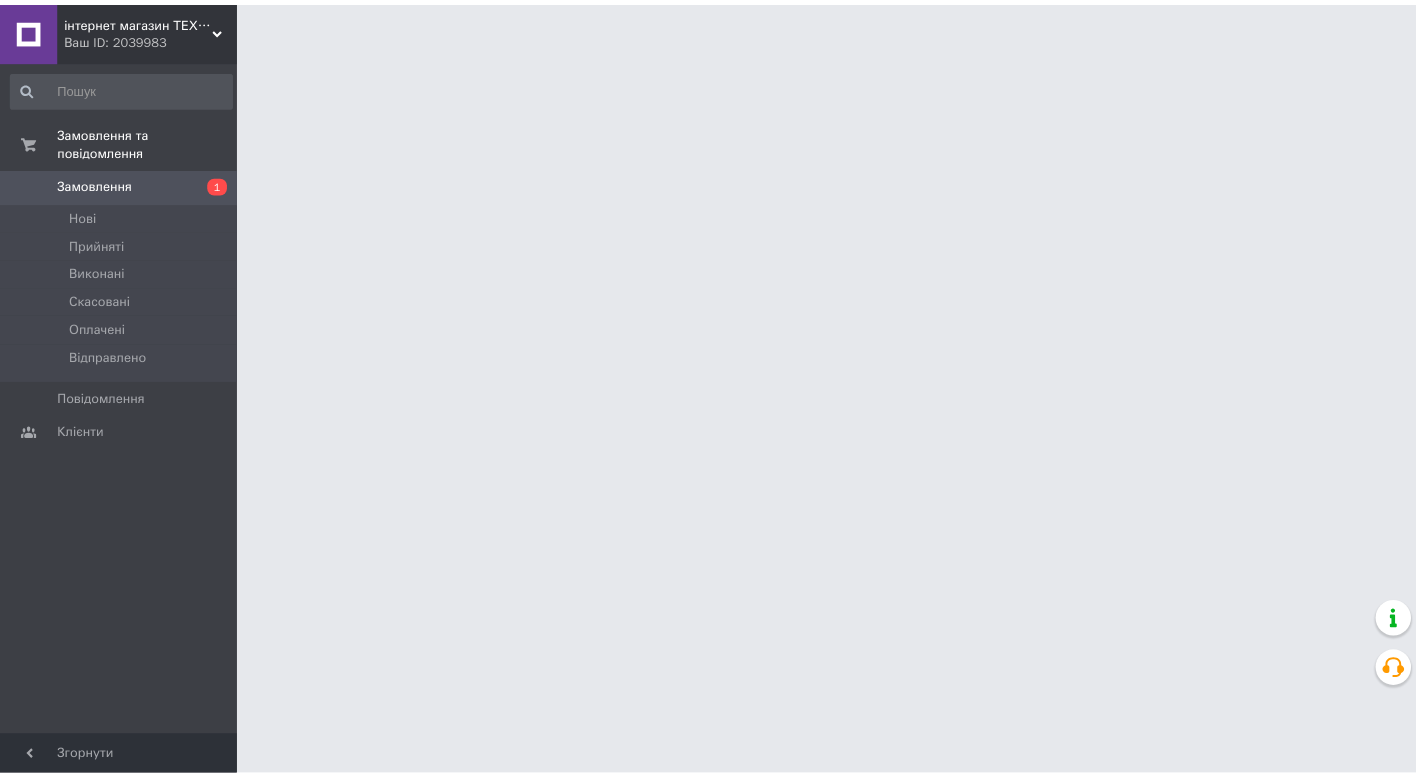 scroll, scrollTop: 0, scrollLeft: 0, axis: both 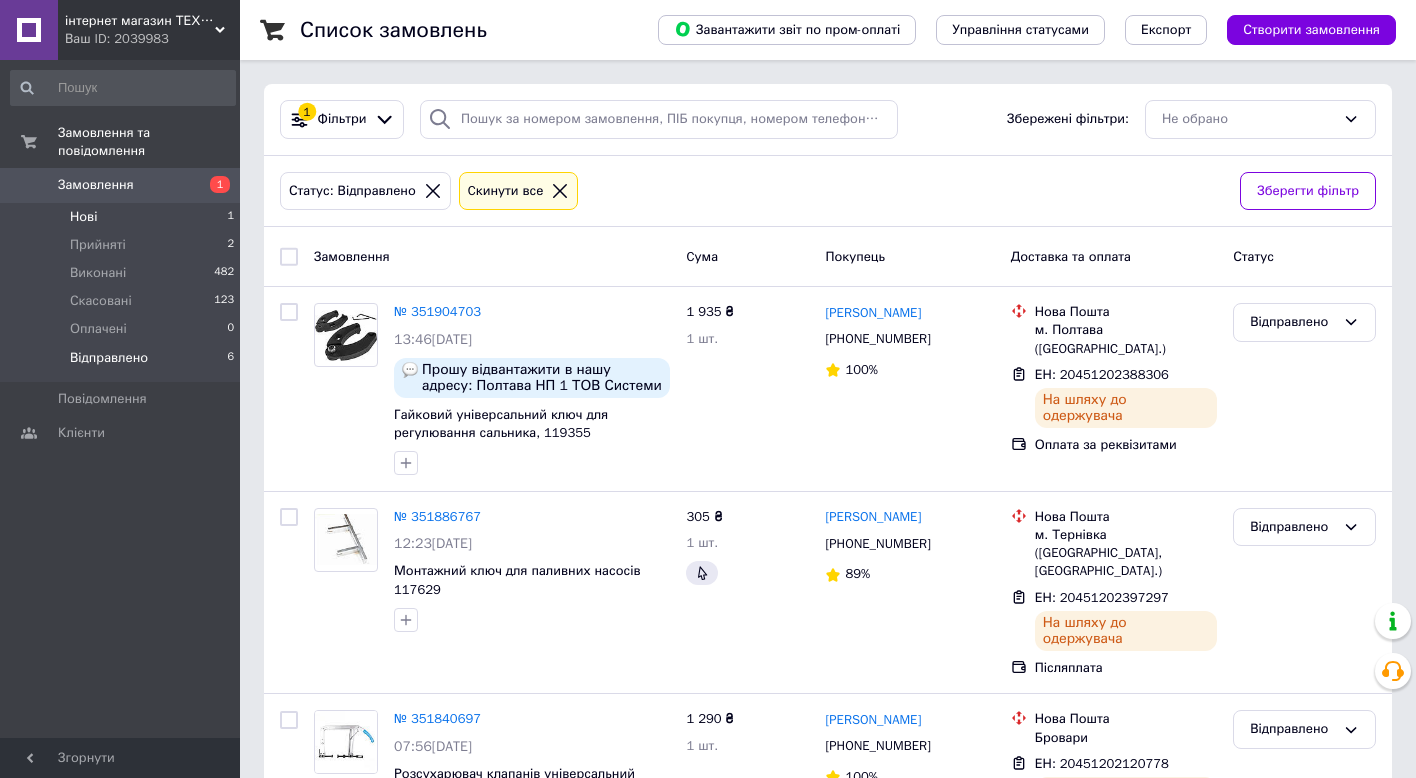click on "Нові 1" at bounding box center [123, 217] 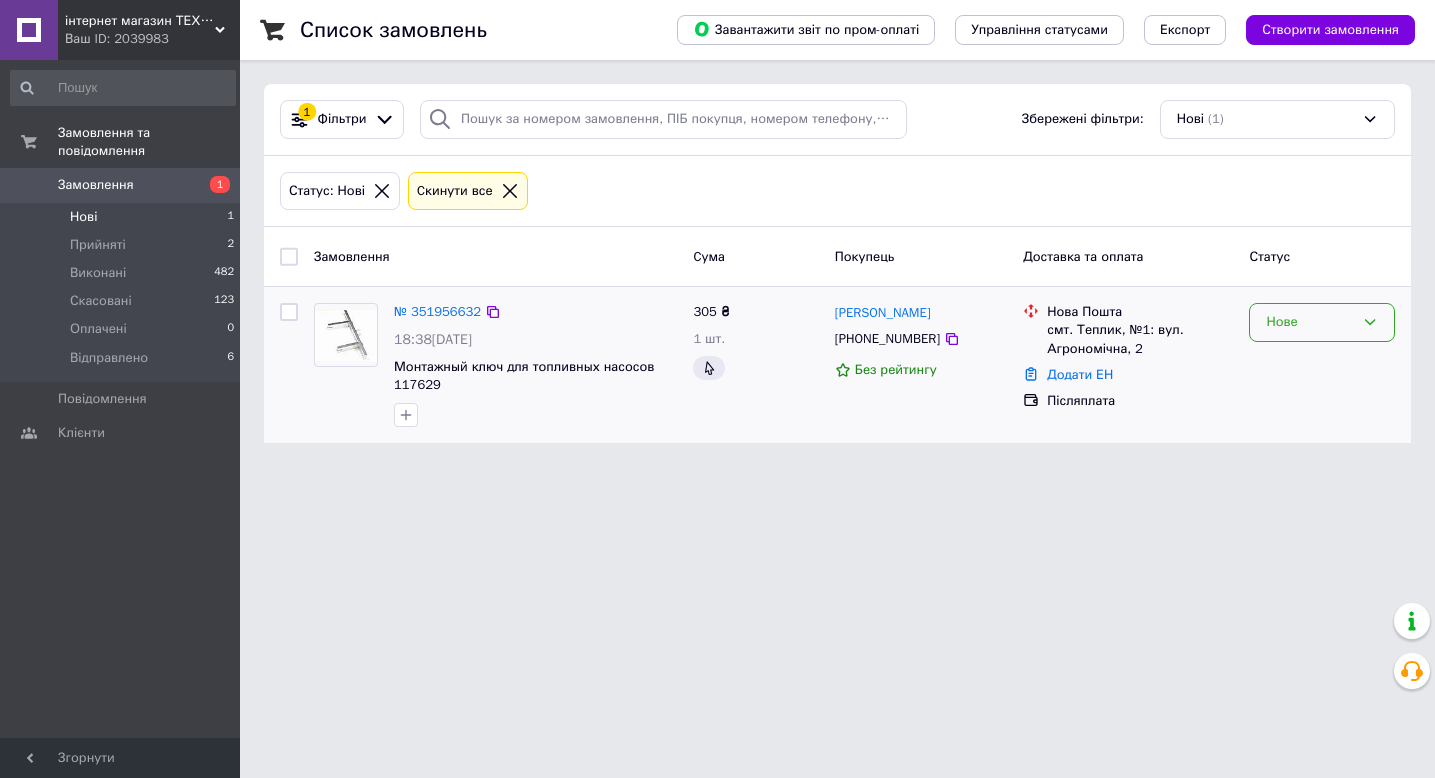 click 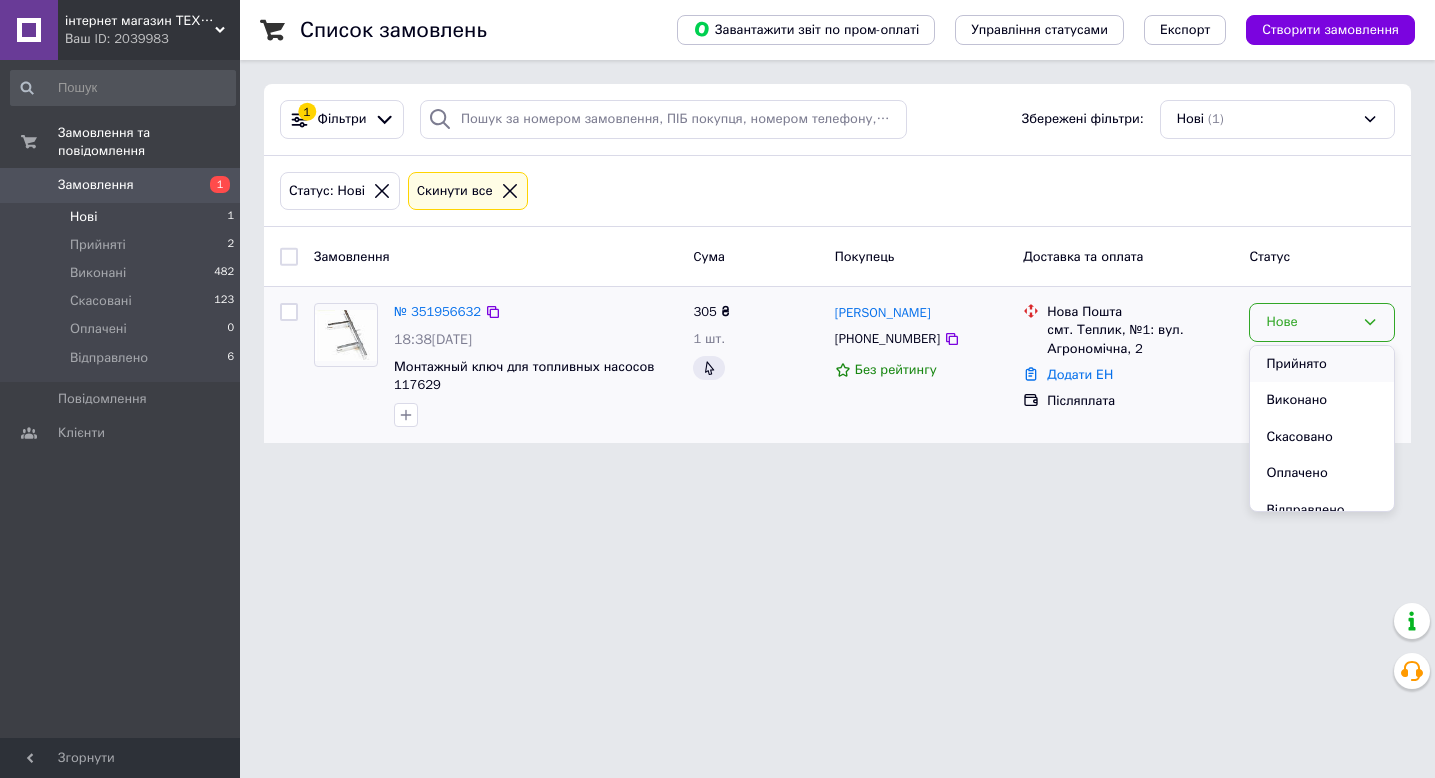 click on "Прийнято" at bounding box center [1322, 364] 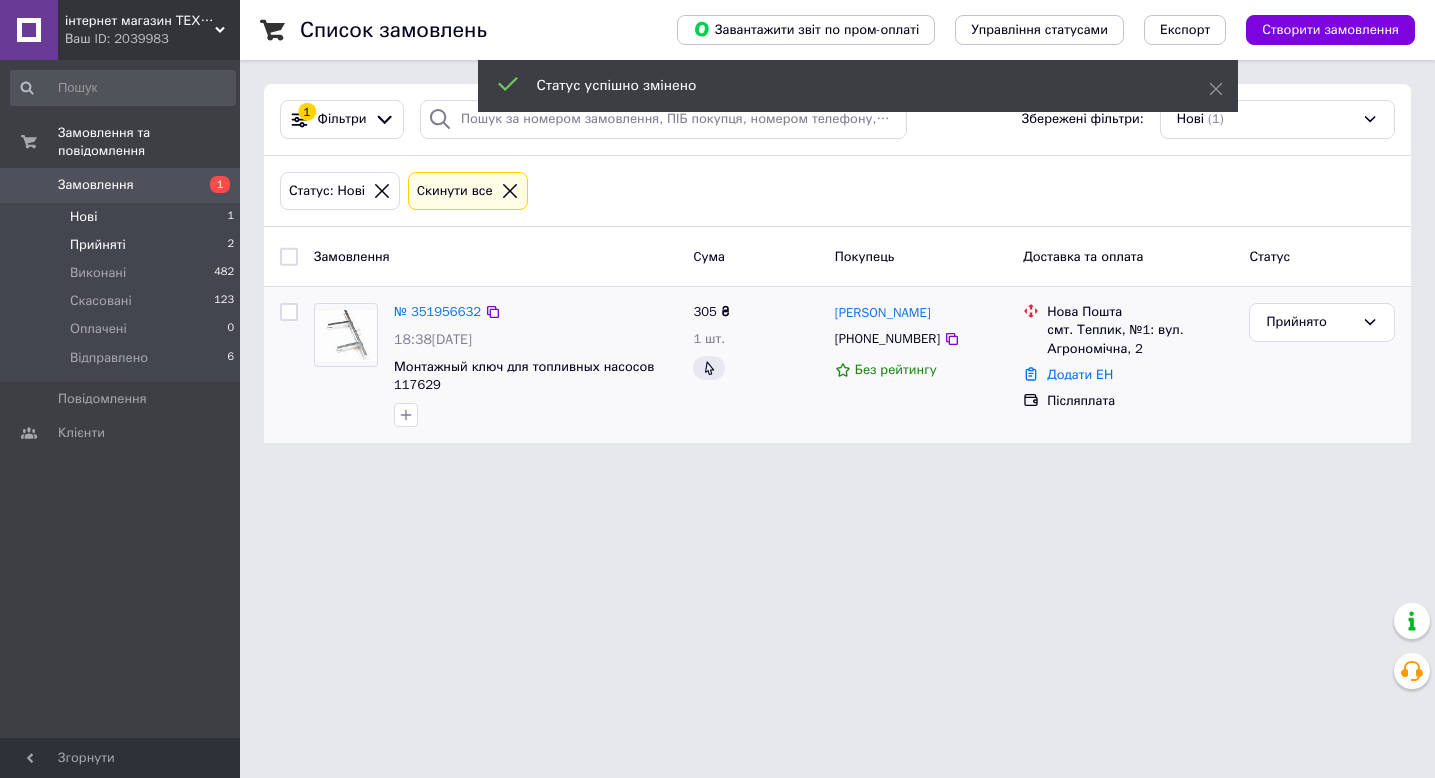 click on "Прийняті 2" at bounding box center (123, 245) 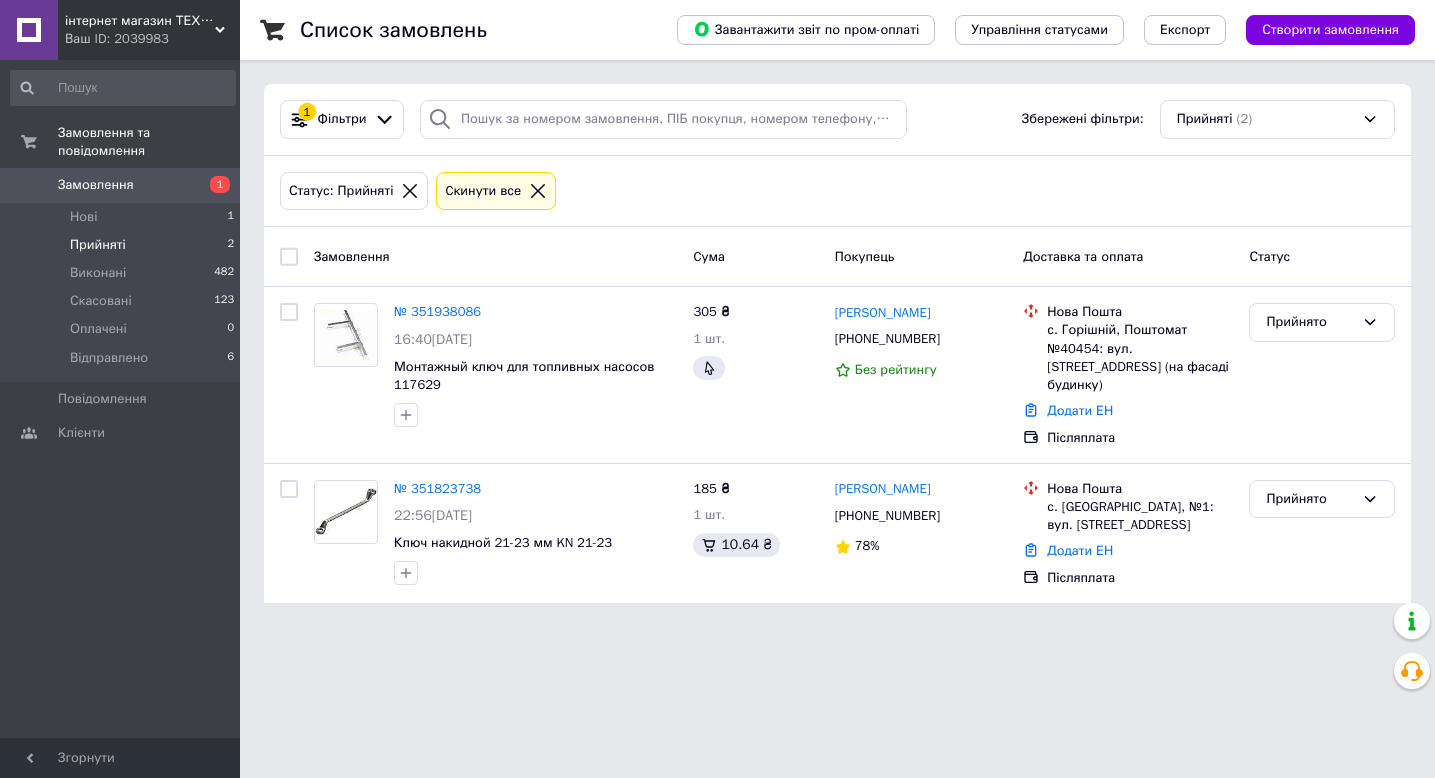 click on "Замовлення та повідомлення Замовлення 1 Нові 1 Прийняті 2 Виконані 482 Скасовані 123 Оплачені 0 Відправлено  6 Повідомлення 0 Клієнти" at bounding box center [123, 402] 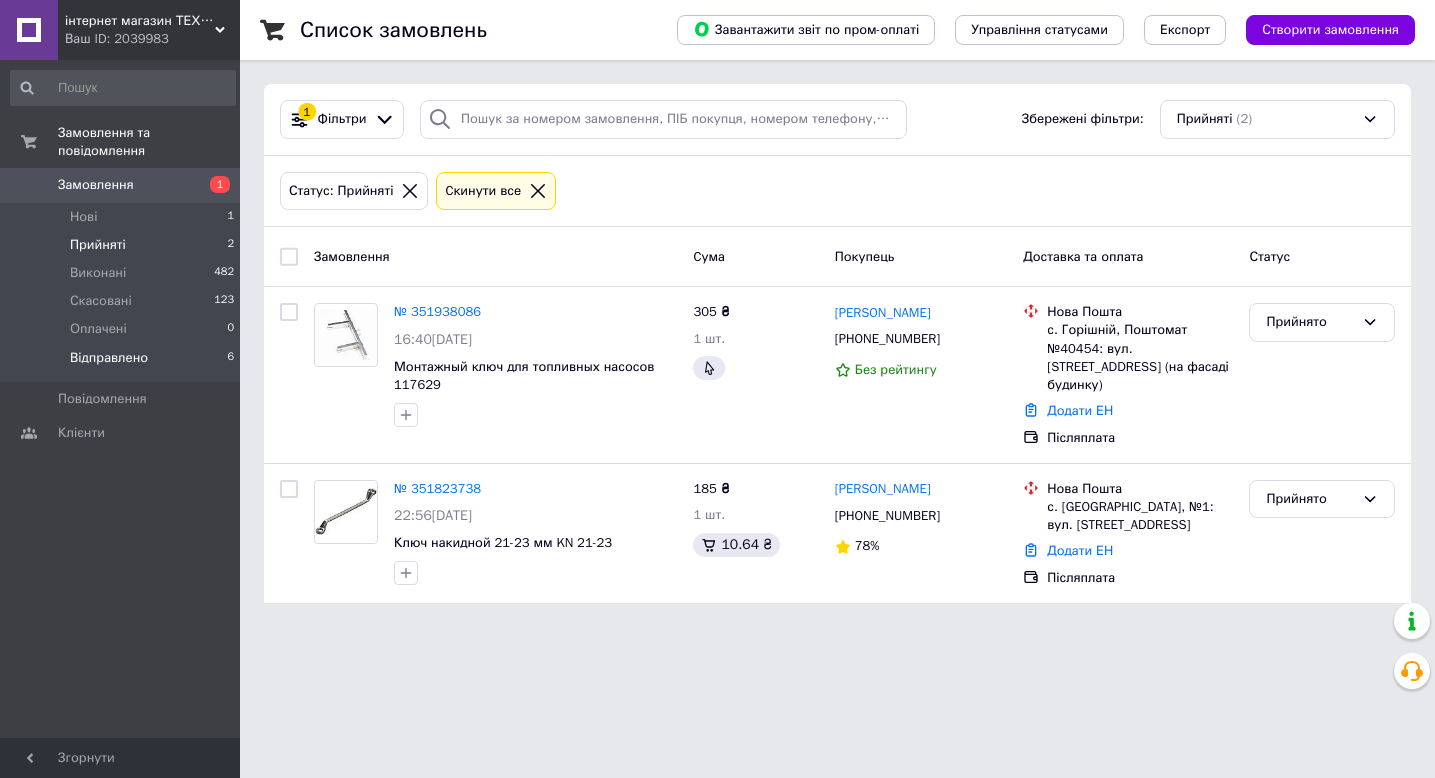 click on "Відправлено  6" at bounding box center (123, 363) 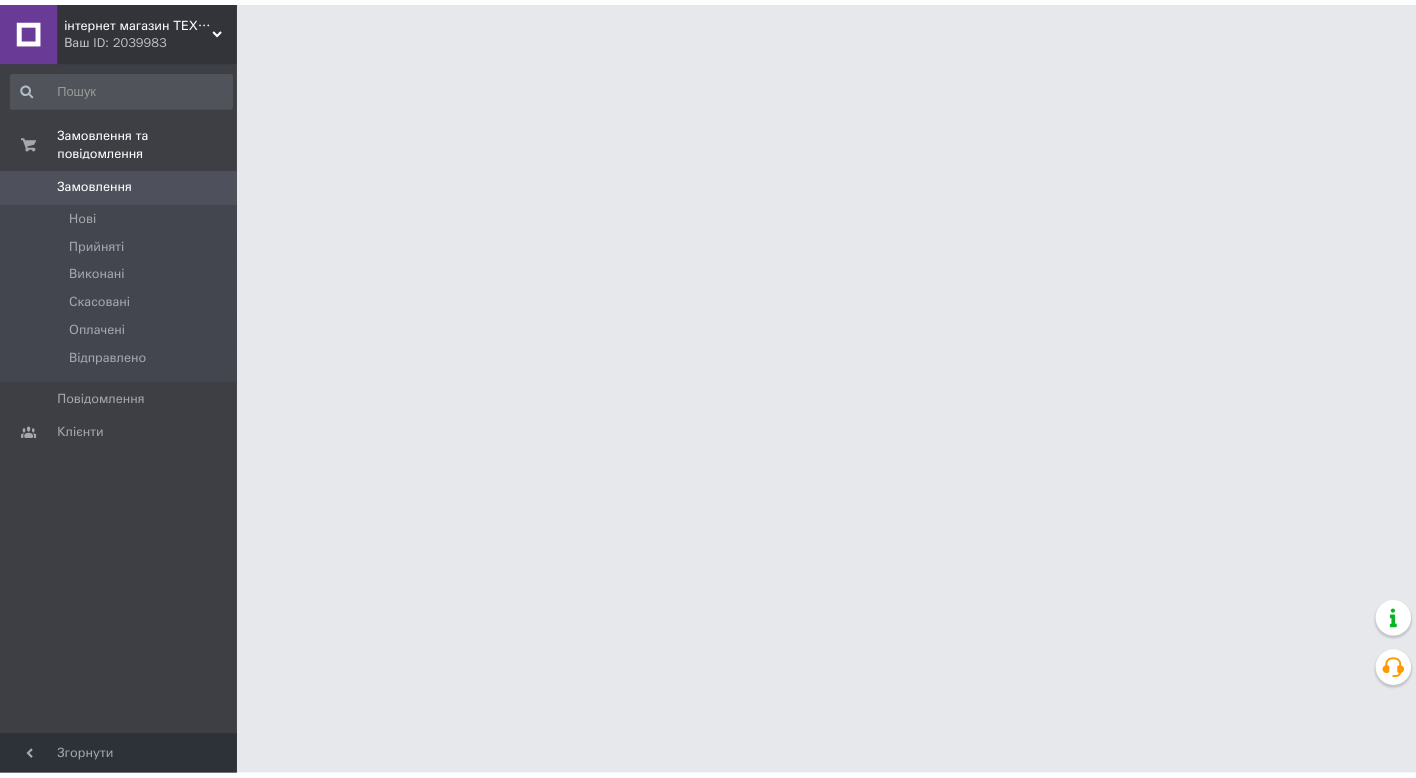 scroll, scrollTop: 0, scrollLeft: 0, axis: both 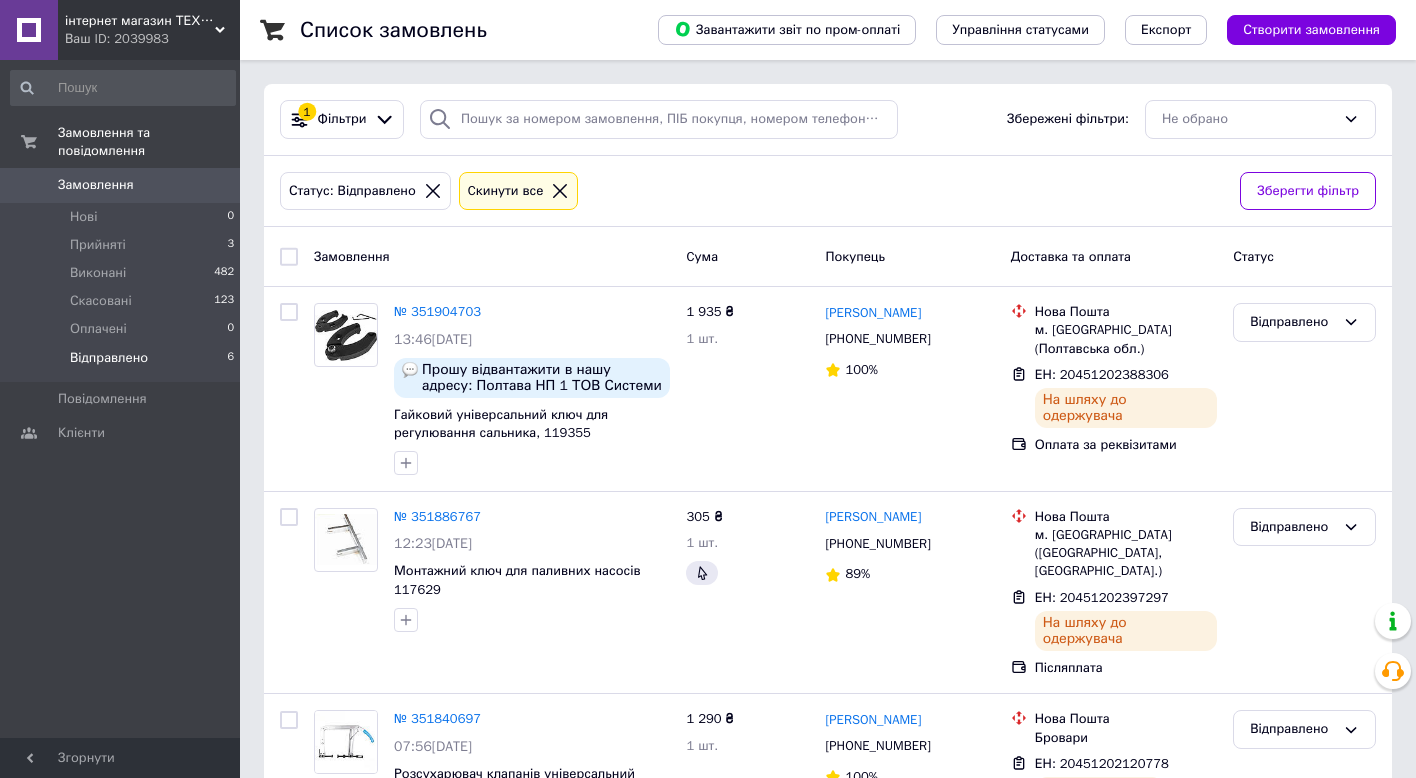 click on "Замовлення та повідомлення Замовлення 0 Нові 0 Прийняті 3 Виконані 482 Скасовані 123 Оплачені 0 Відправлено  6 Повідомлення 0 Клієнти" at bounding box center [123, 402] 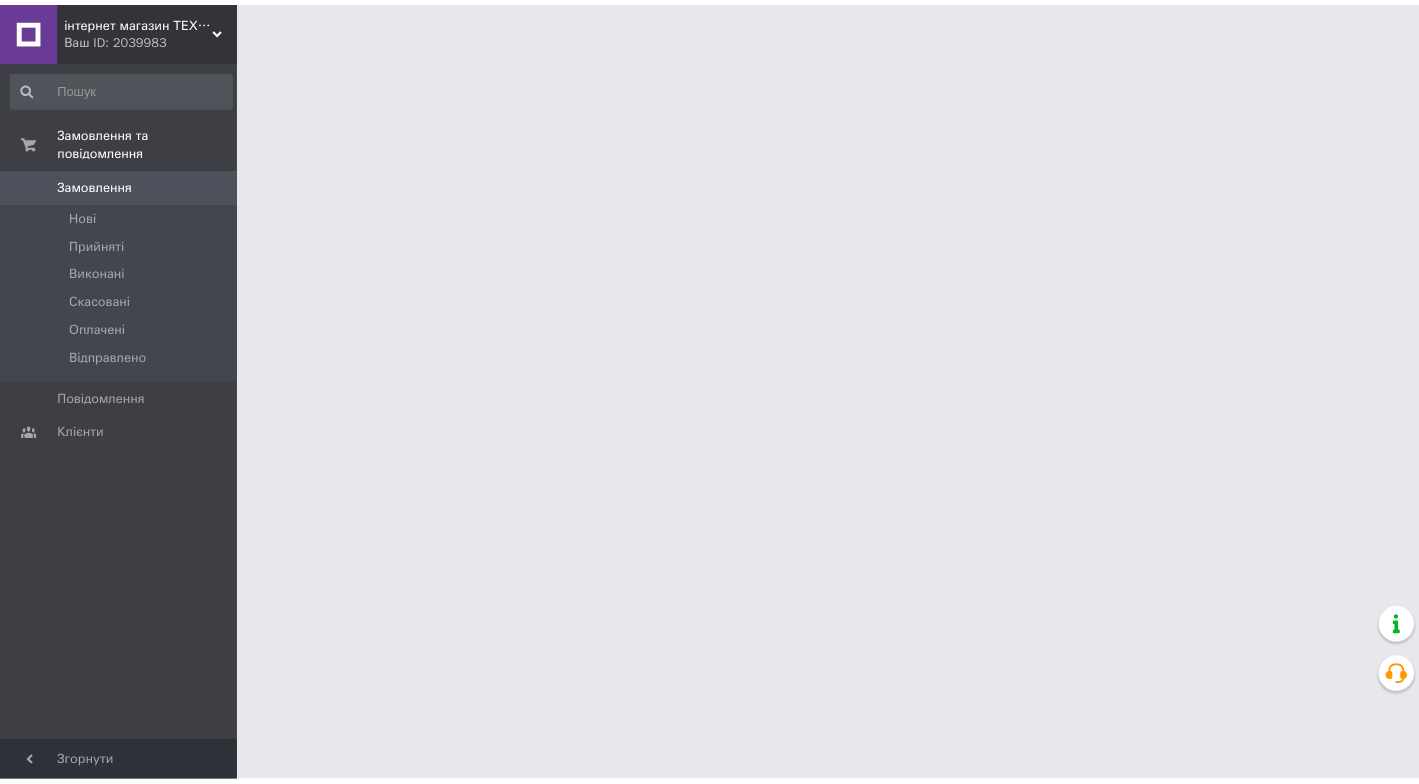 scroll, scrollTop: 0, scrollLeft: 0, axis: both 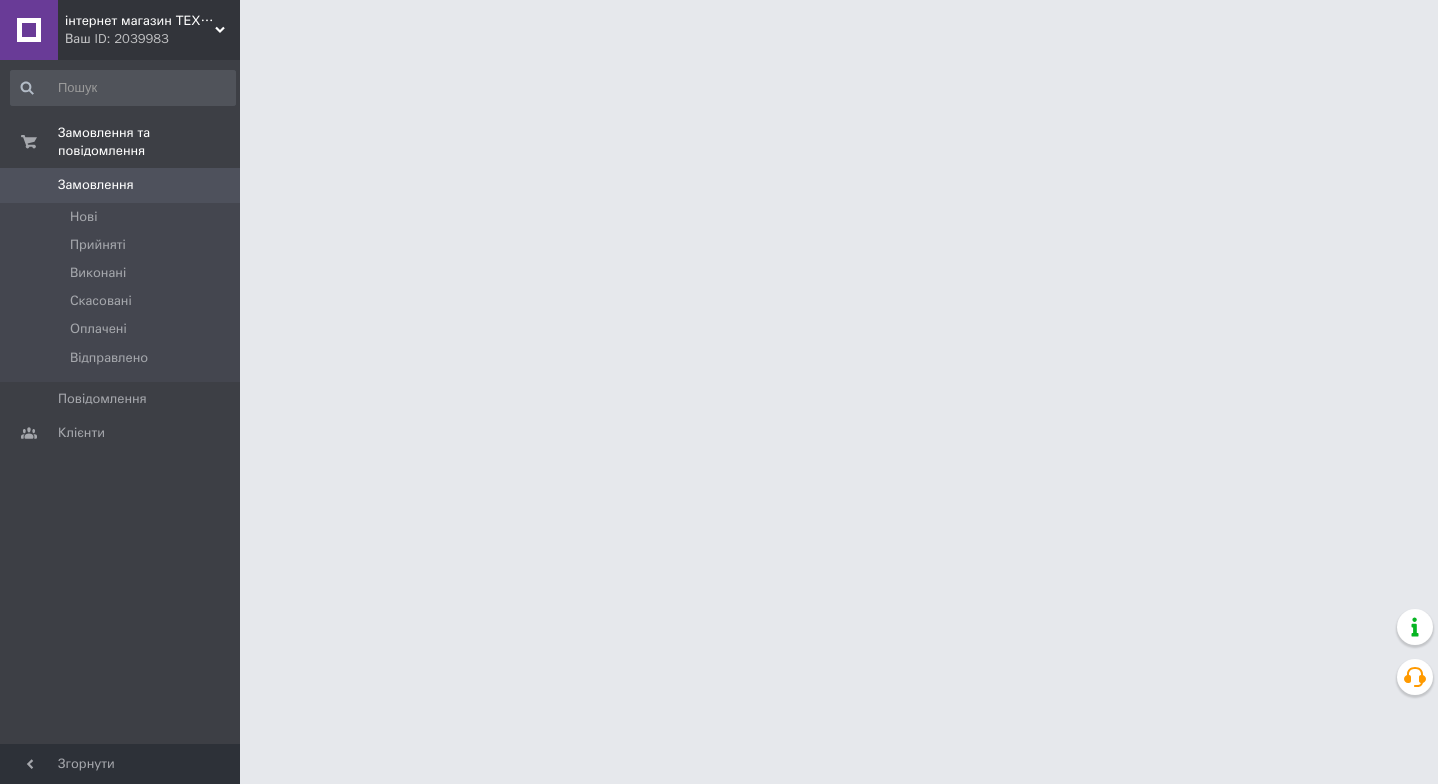 click on "інтернет магазин ТЕХ АВТО Ваш ID: 2039983" at bounding box center [149, 30] 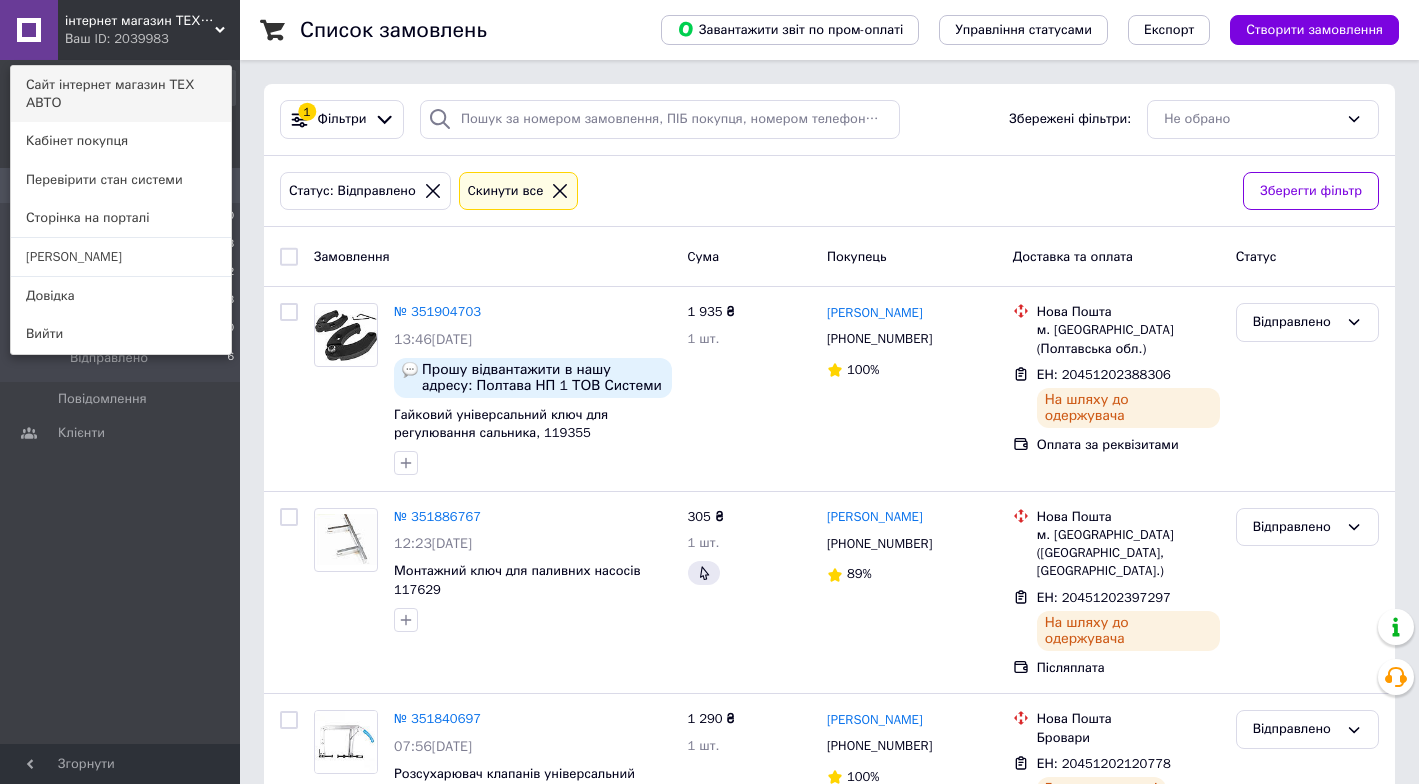 click on "Сайт інтернет магазин ТЕХ АВТО" at bounding box center (121, 94) 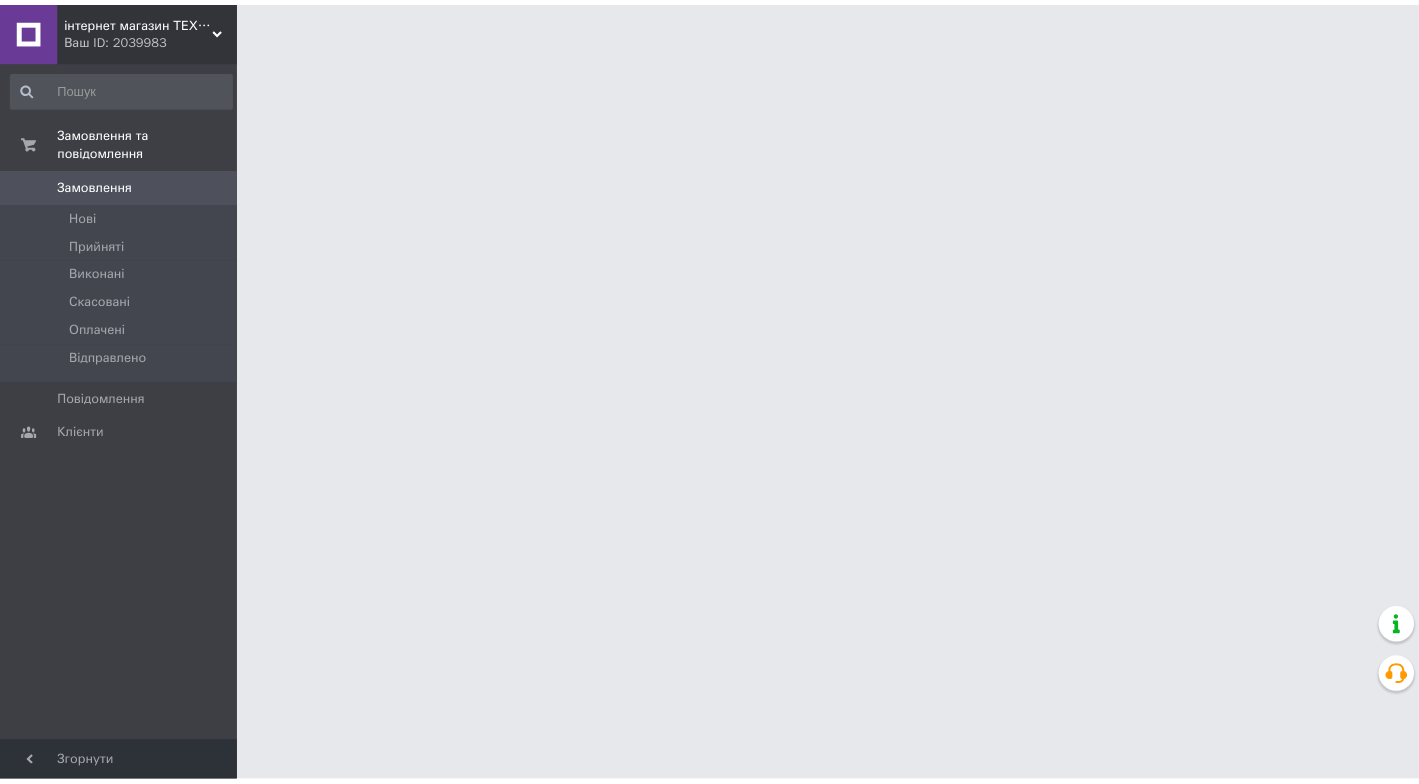 scroll, scrollTop: 0, scrollLeft: 0, axis: both 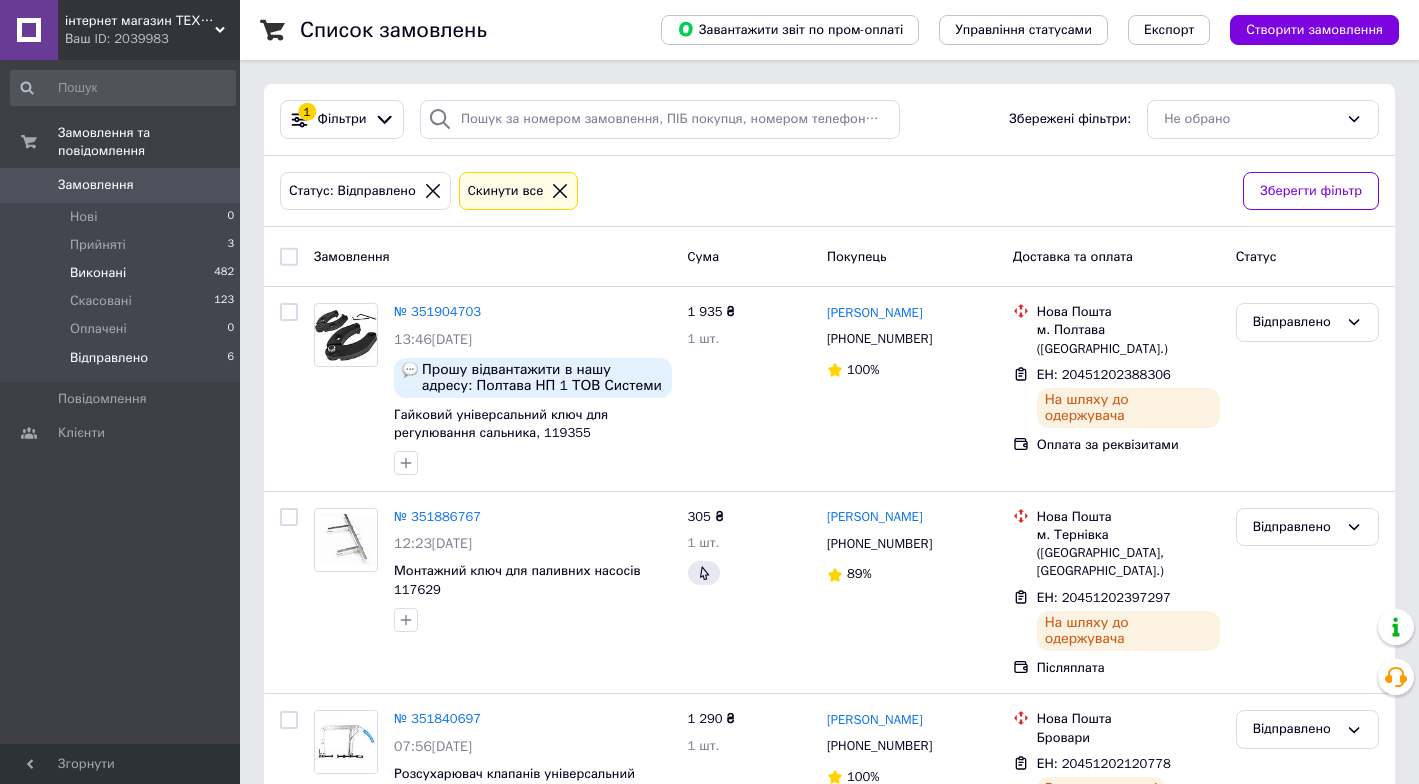 click on "Виконані 482" at bounding box center [123, 273] 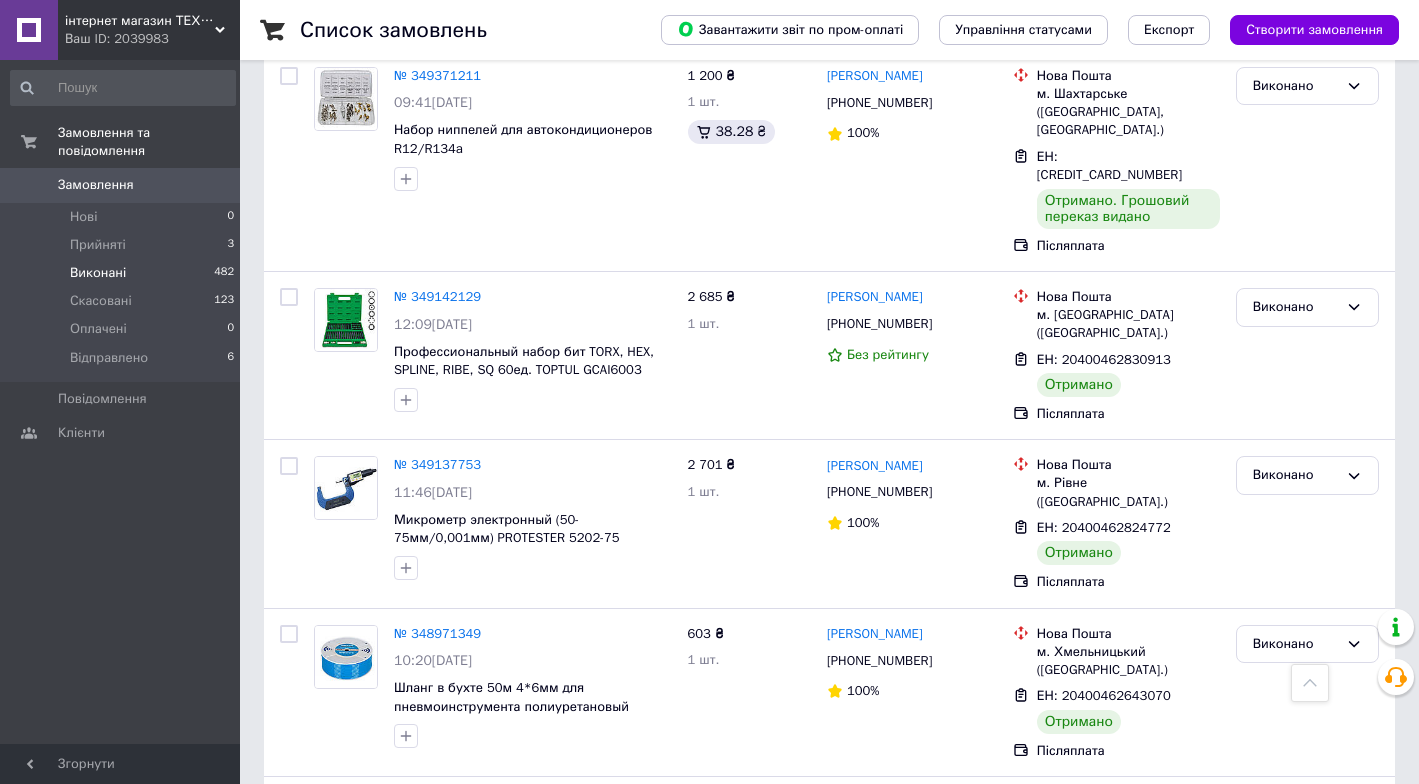 scroll, scrollTop: 5250, scrollLeft: 0, axis: vertical 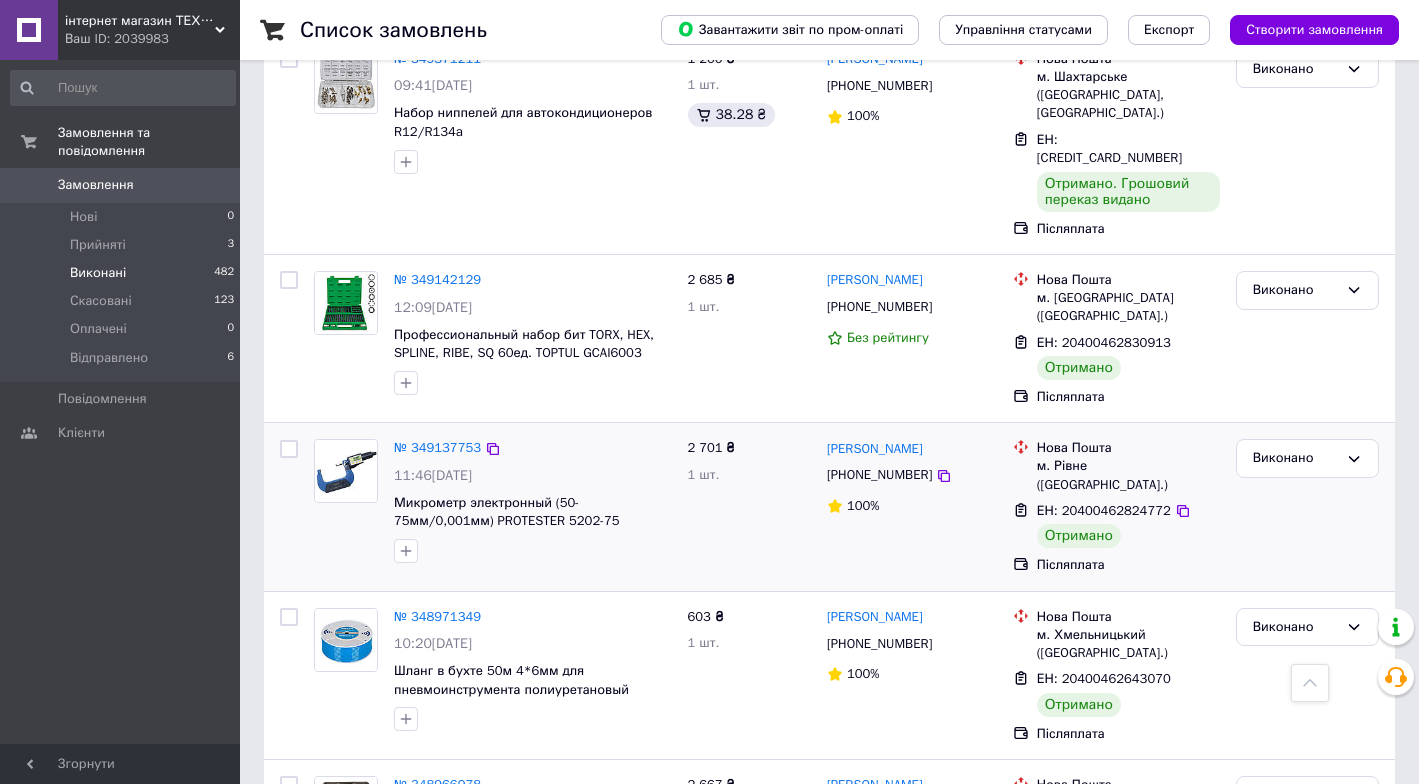 drag, startPoint x: 960, startPoint y: 324, endPoint x: 824, endPoint y: 334, distance: 136.36716 